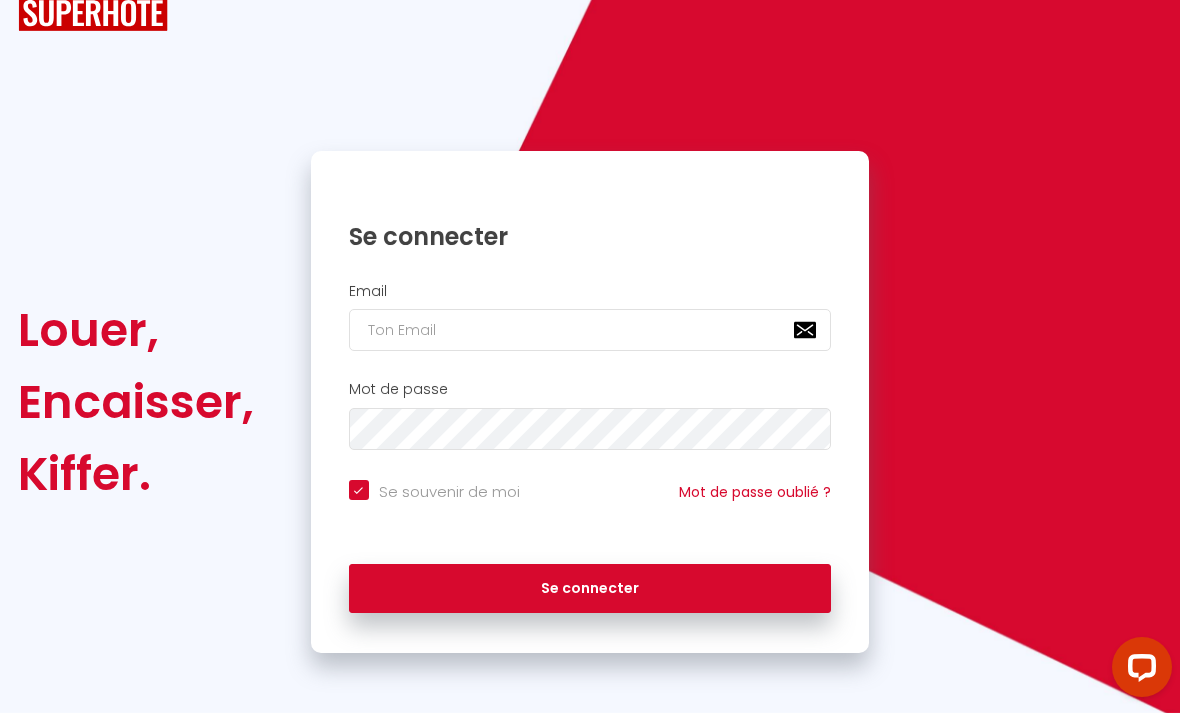 scroll, scrollTop: 0, scrollLeft: 0, axis: both 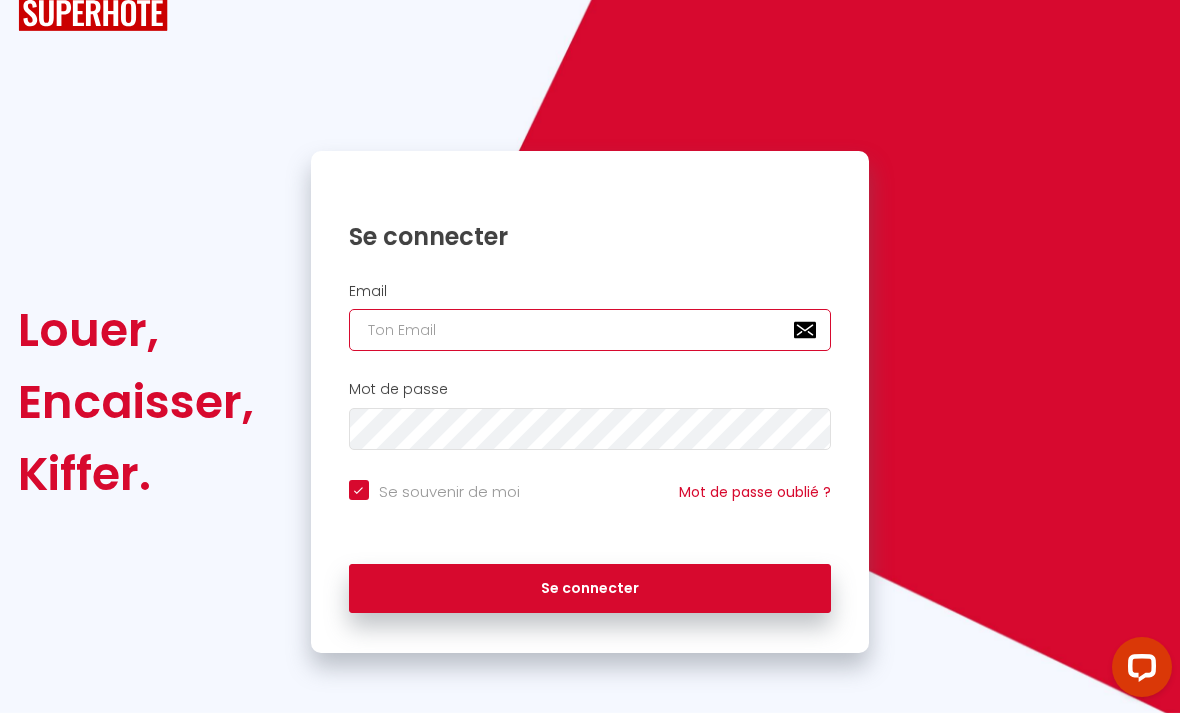 click at bounding box center [590, 330] 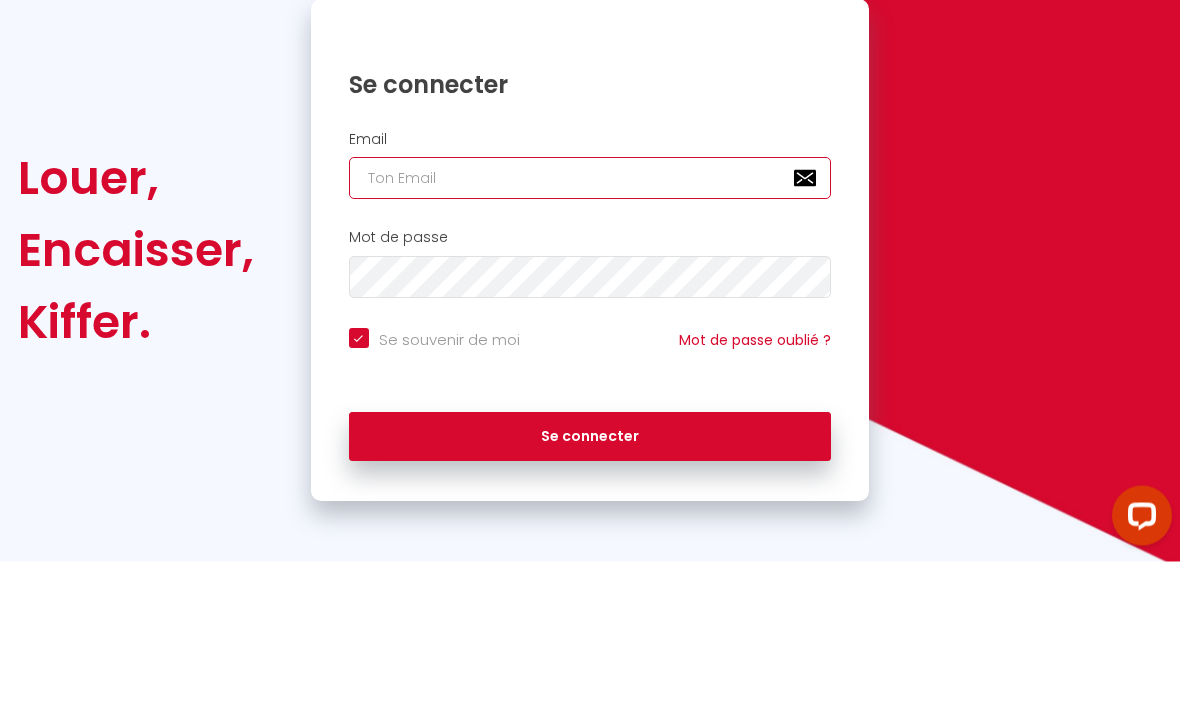 type on "[EMAIL_ADDRESS][DOMAIN_NAME]" 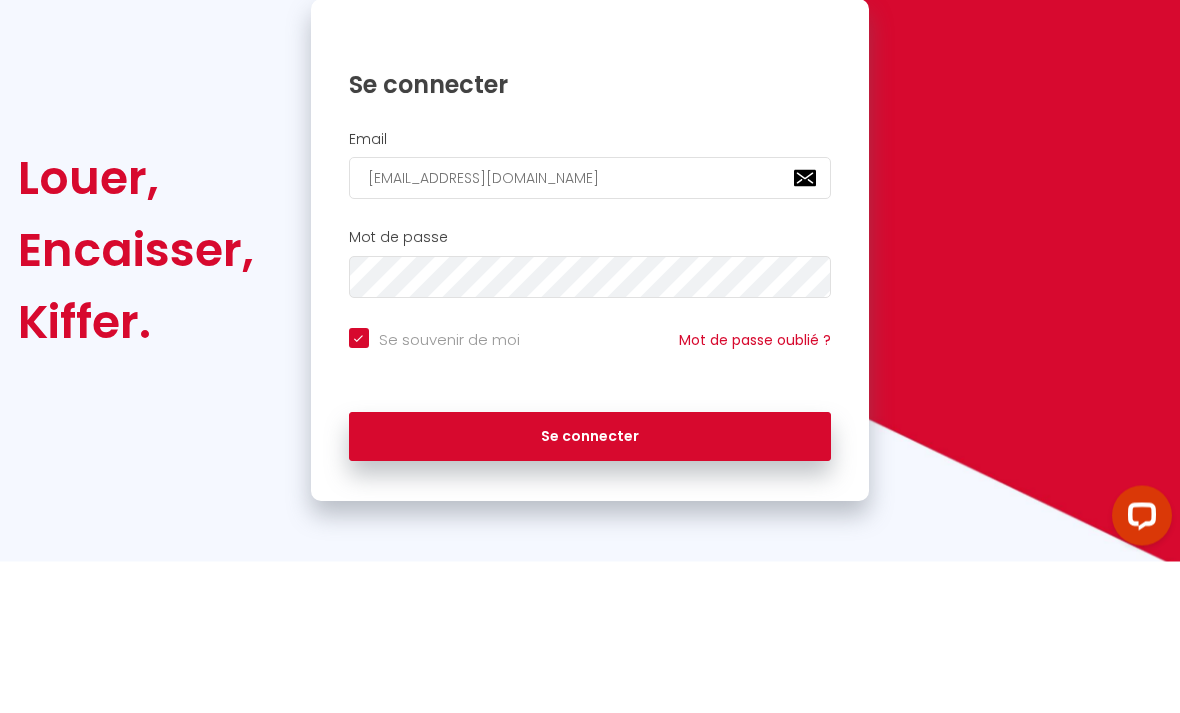 click on "Se connecter" at bounding box center [590, 589] 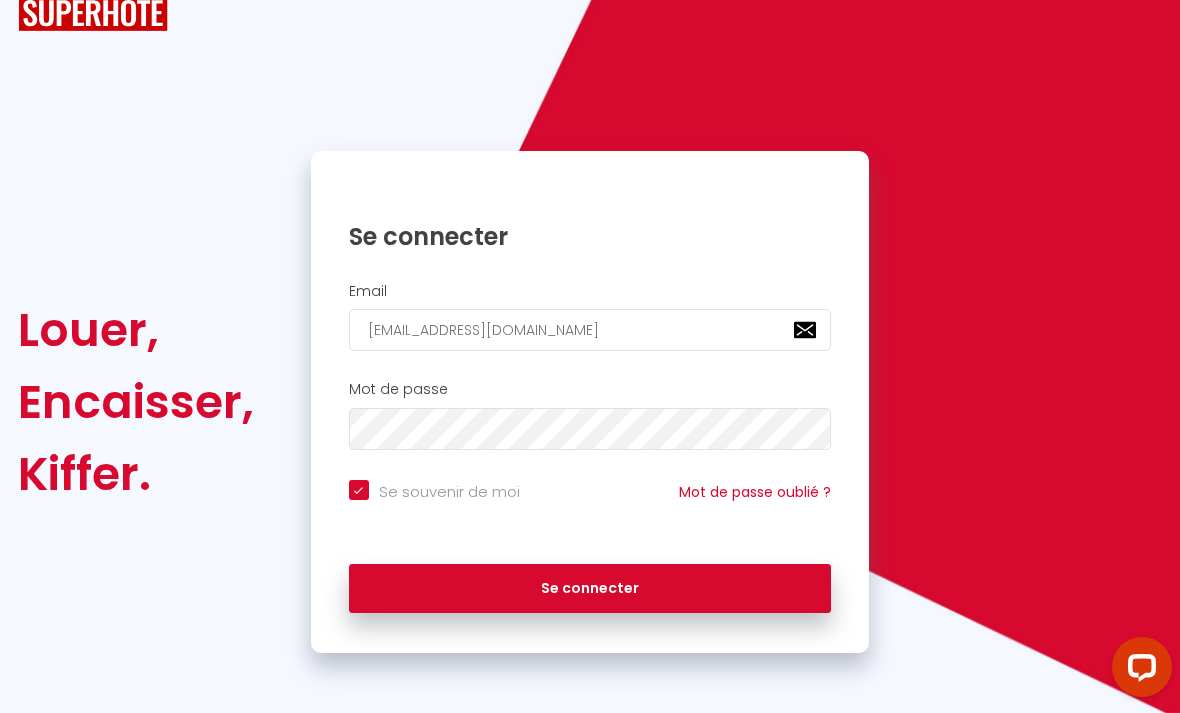 checkbox on "true" 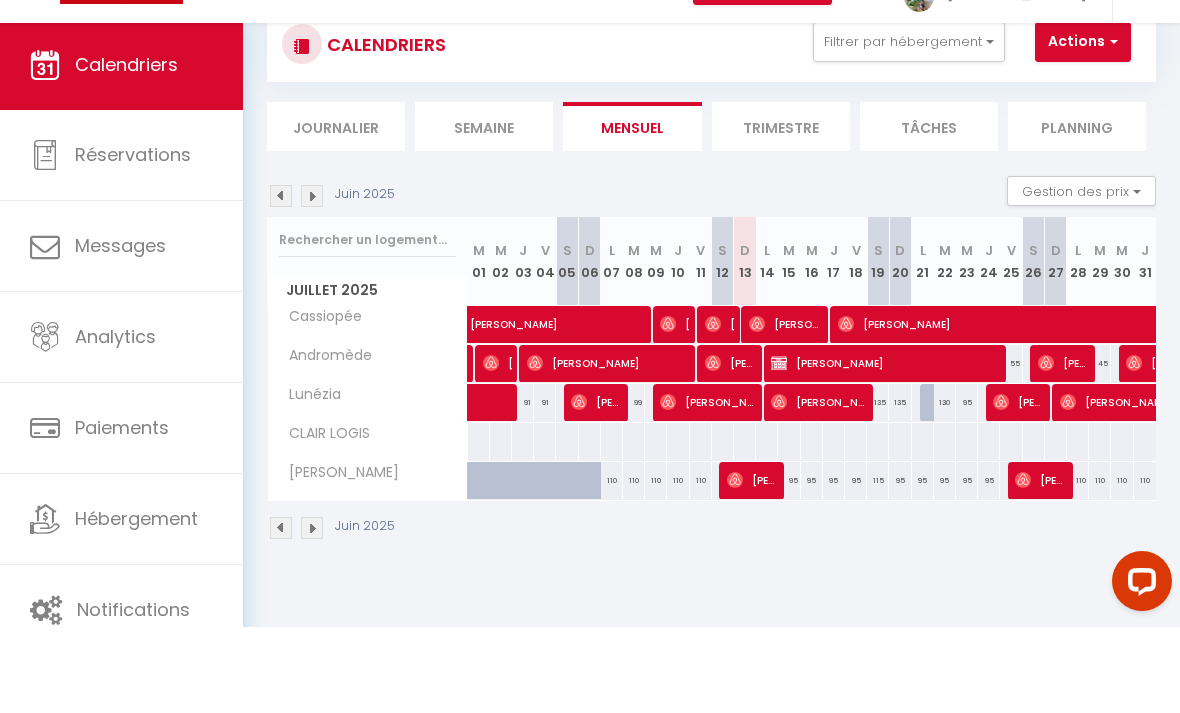 scroll, scrollTop: 0, scrollLeft: 0, axis: both 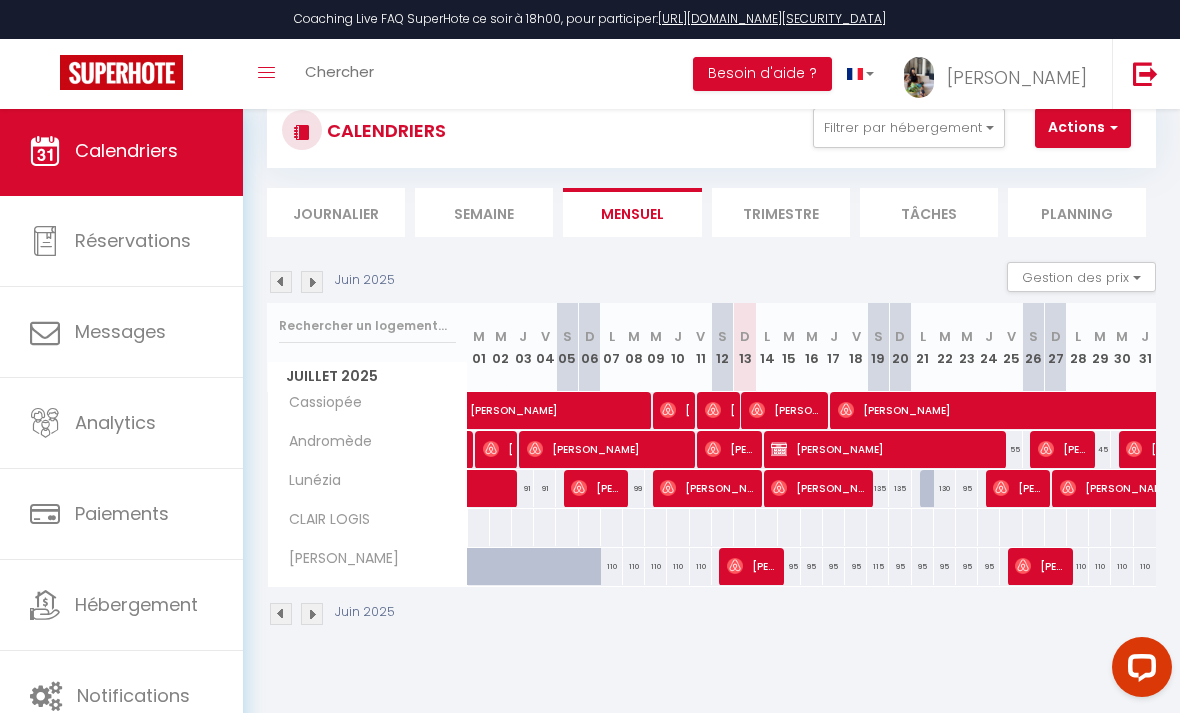 click on "Hébergement" at bounding box center (121, 605) 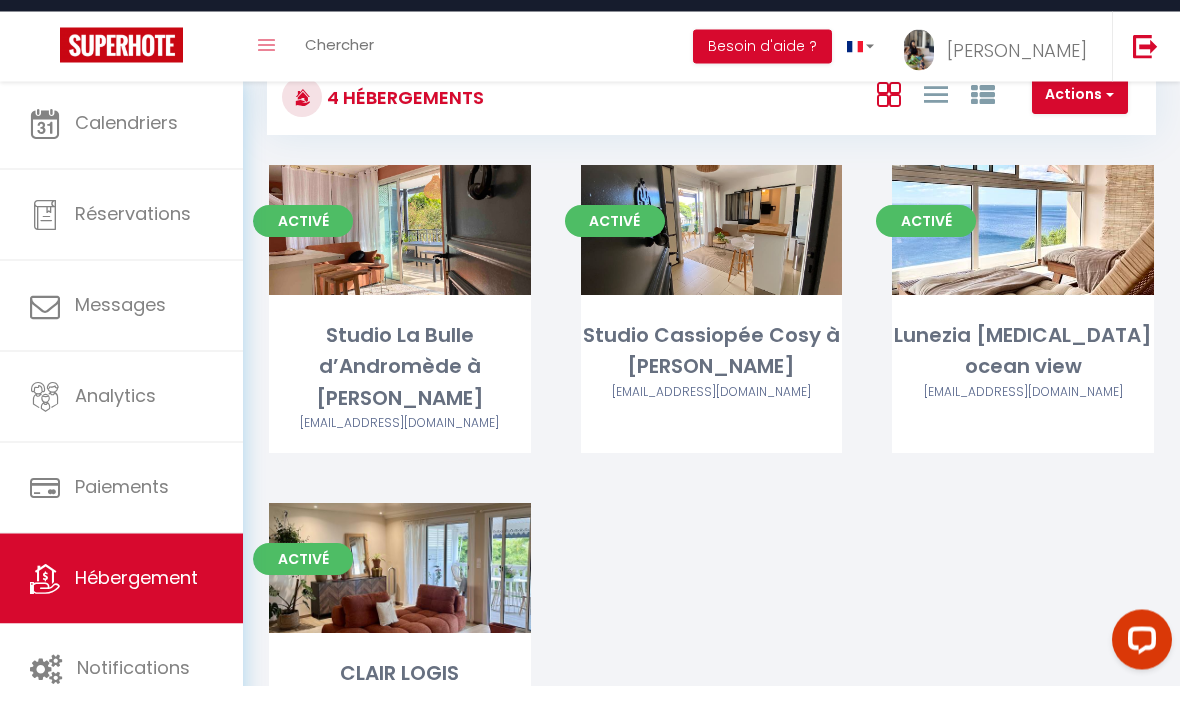 scroll, scrollTop: 5, scrollLeft: 0, axis: vertical 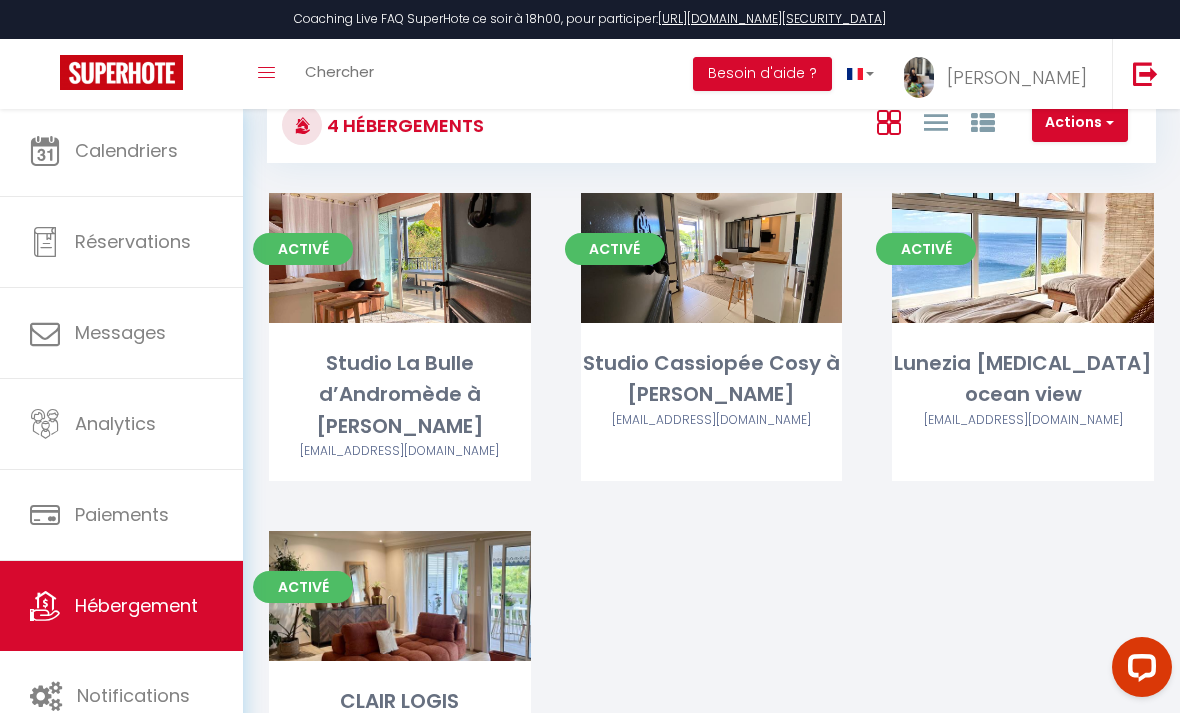 click on "Paiements" at bounding box center (121, 515) 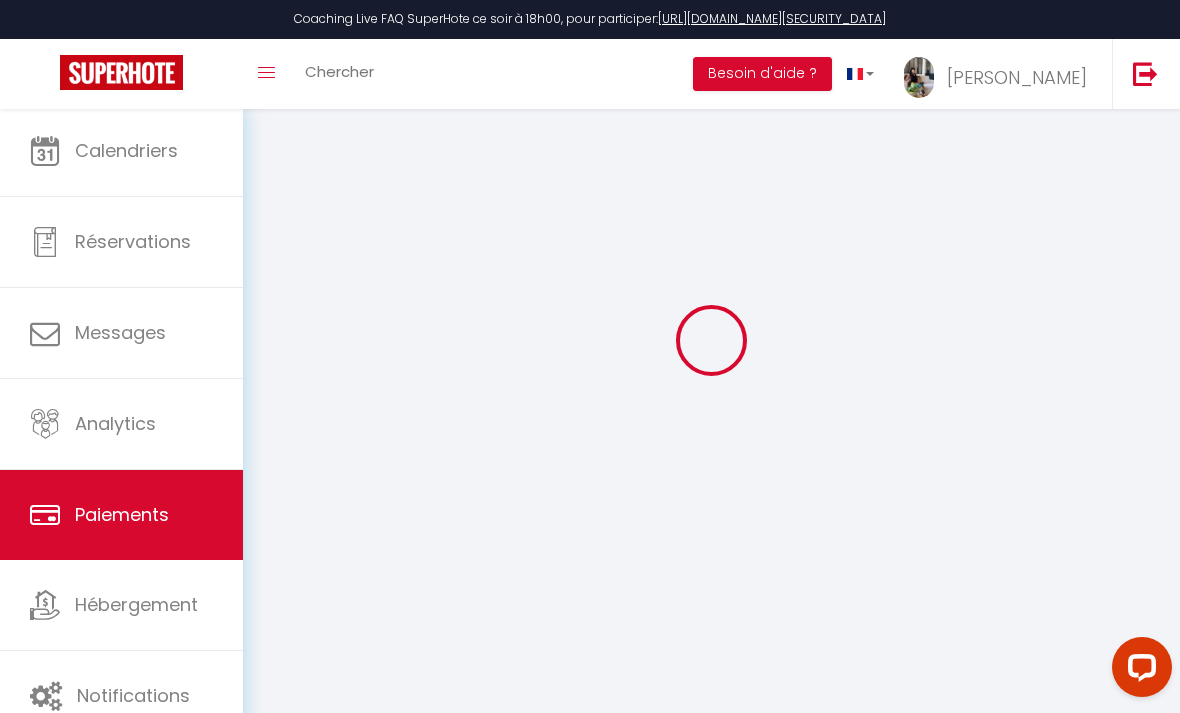 select on "2" 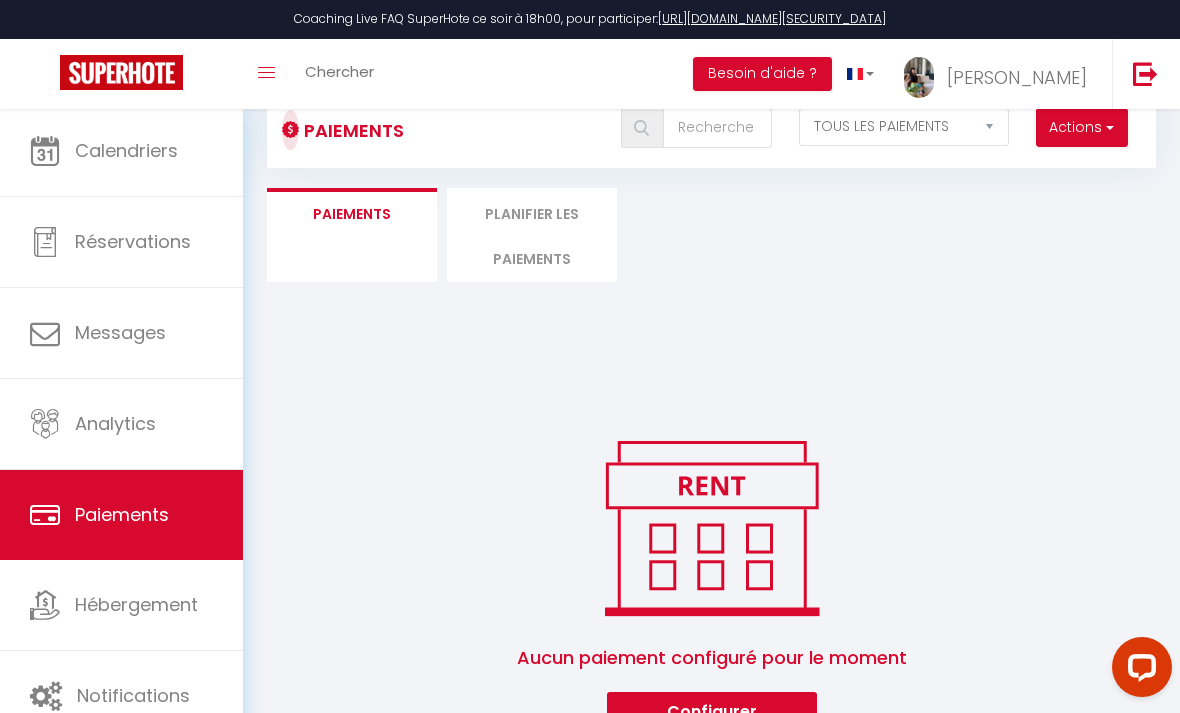 click on "Hébergement" at bounding box center (136, 604) 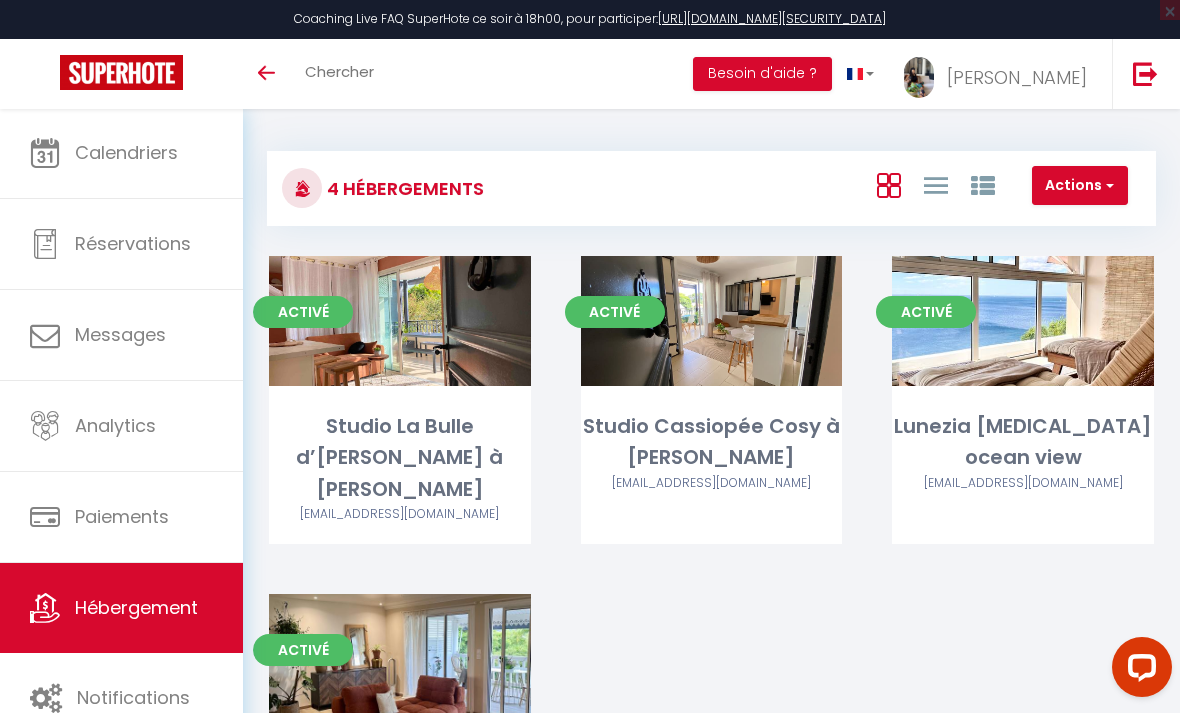 scroll, scrollTop: 0, scrollLeft: 0, axis: both 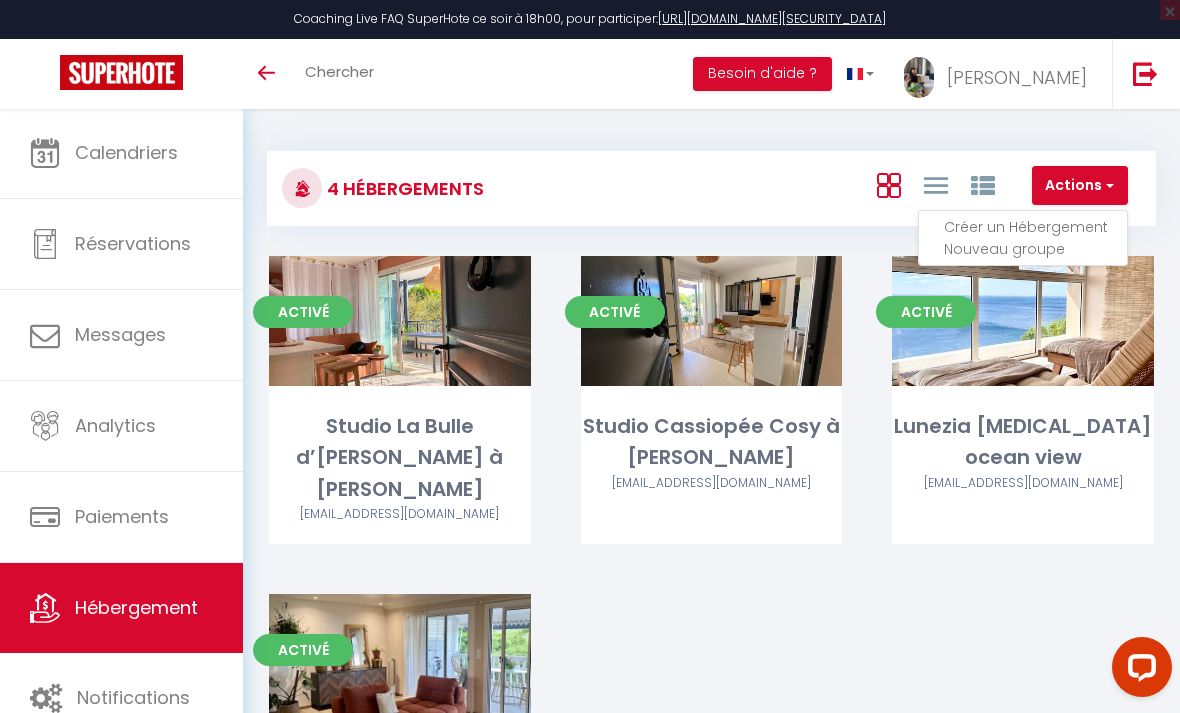 click at bounding box center [590, 356] 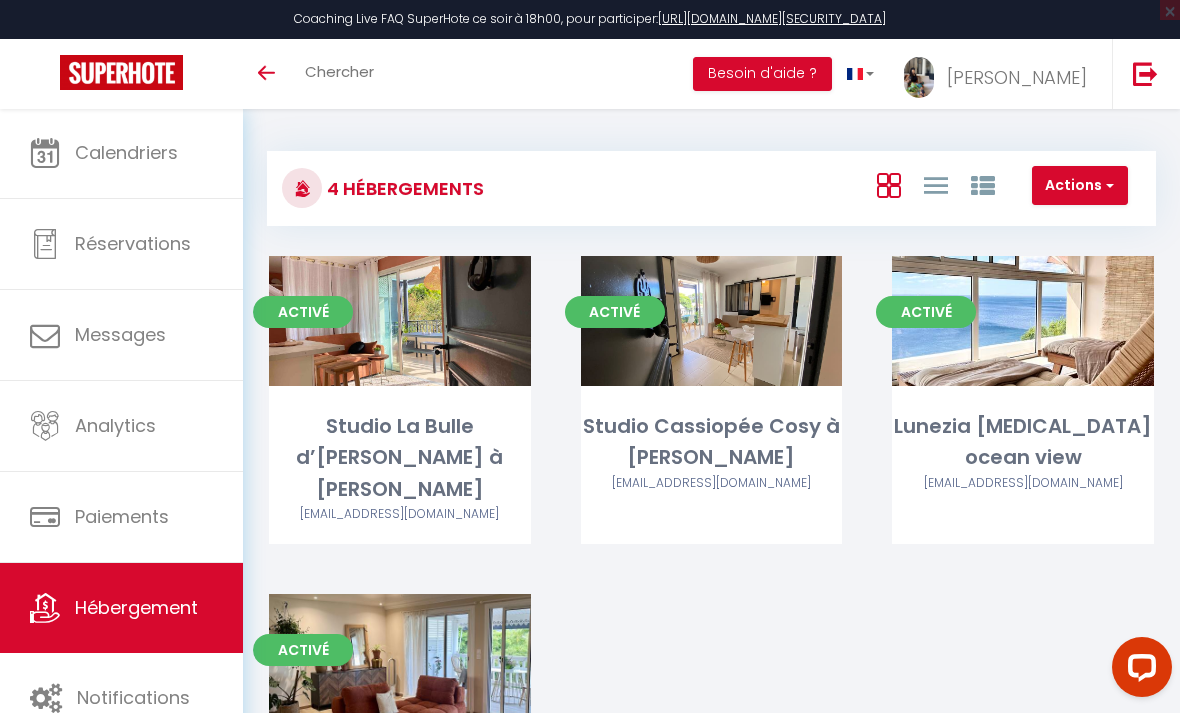 click on "Editer" at bounding box center (1023, 321) 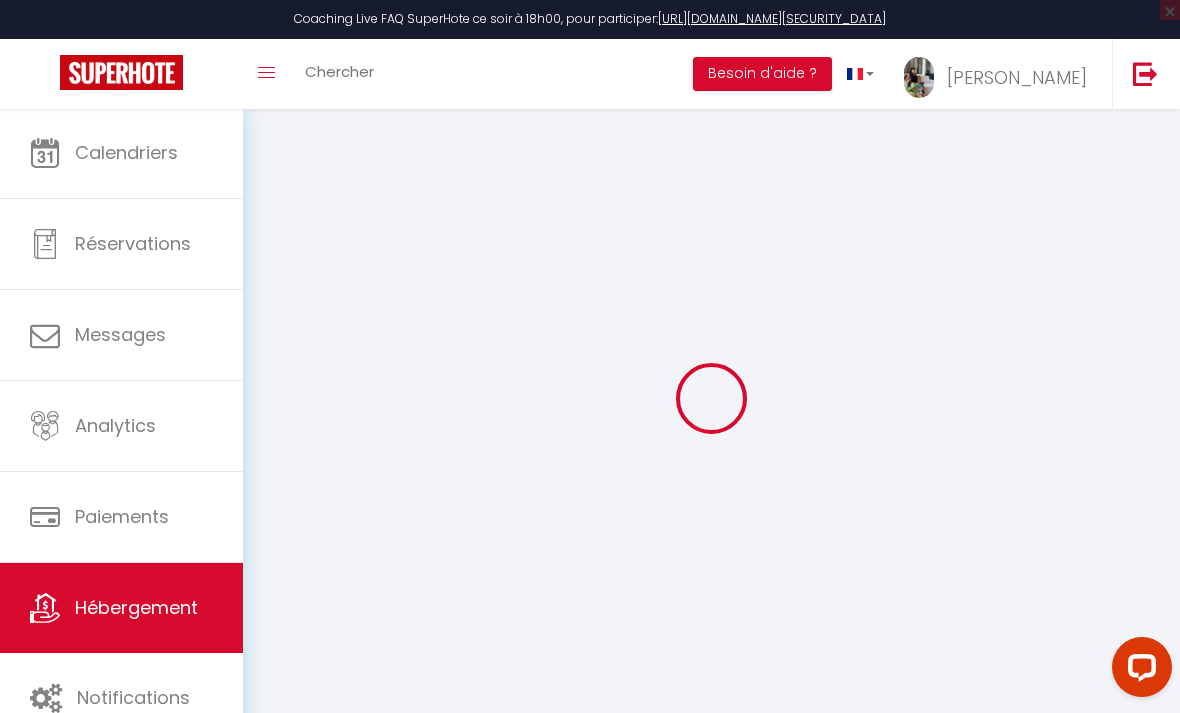 select 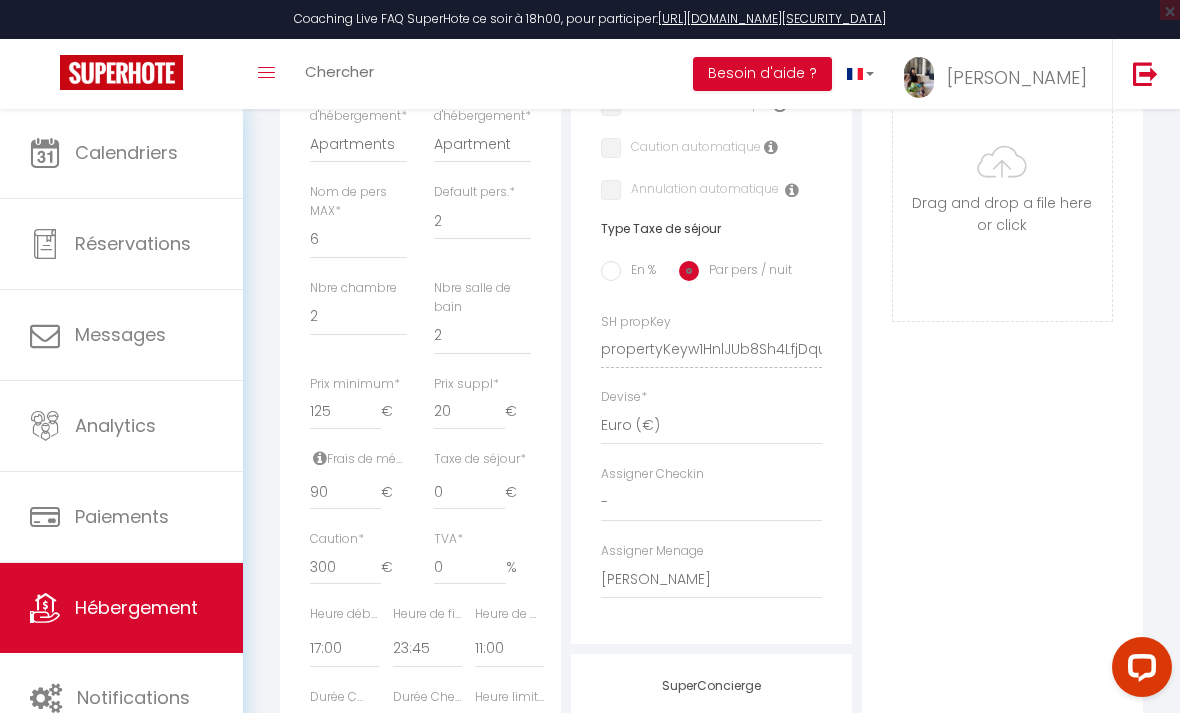scroll, scrollTop: 697, scrollLeft: 0, axis: vertical 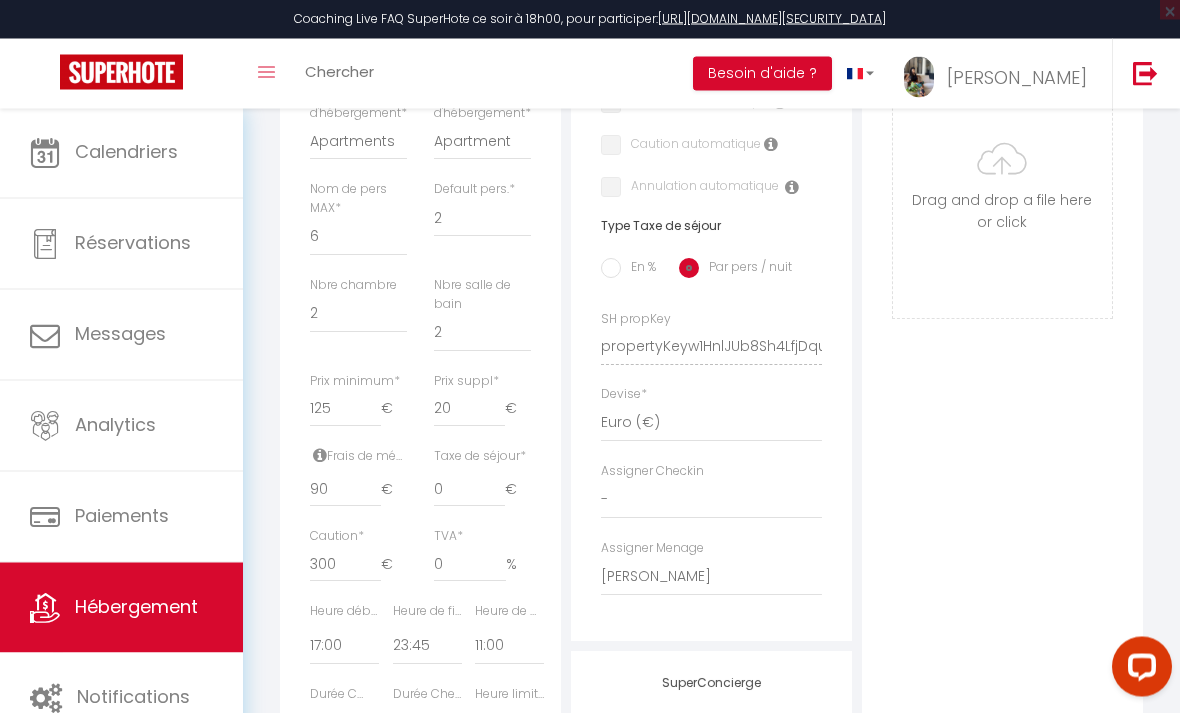 click on "Hébergement" at bounding box center [136, 607] 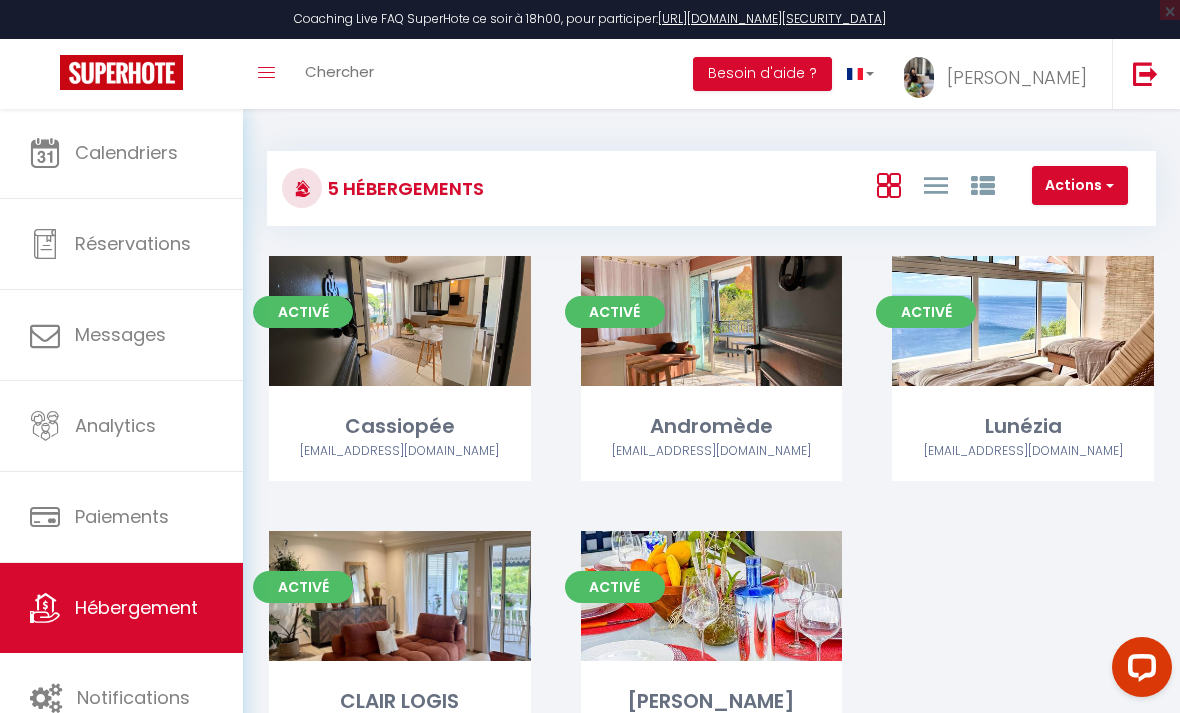 click on "Editer" at bounding box center (711, 596) 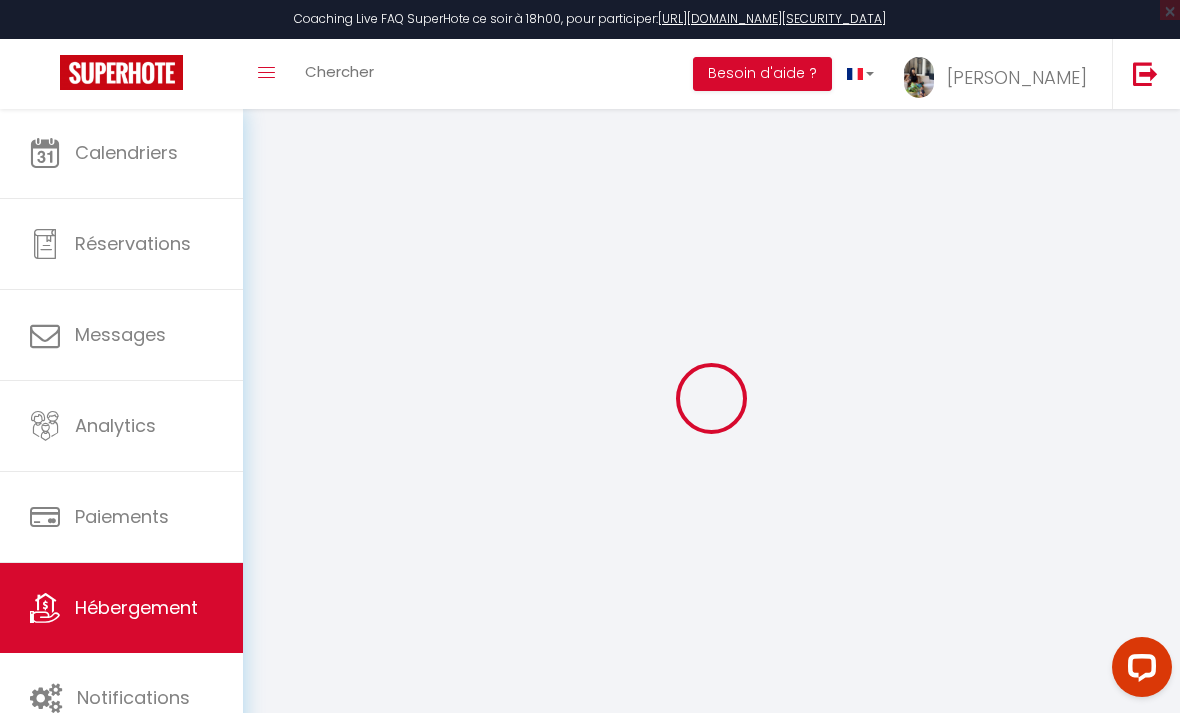 select 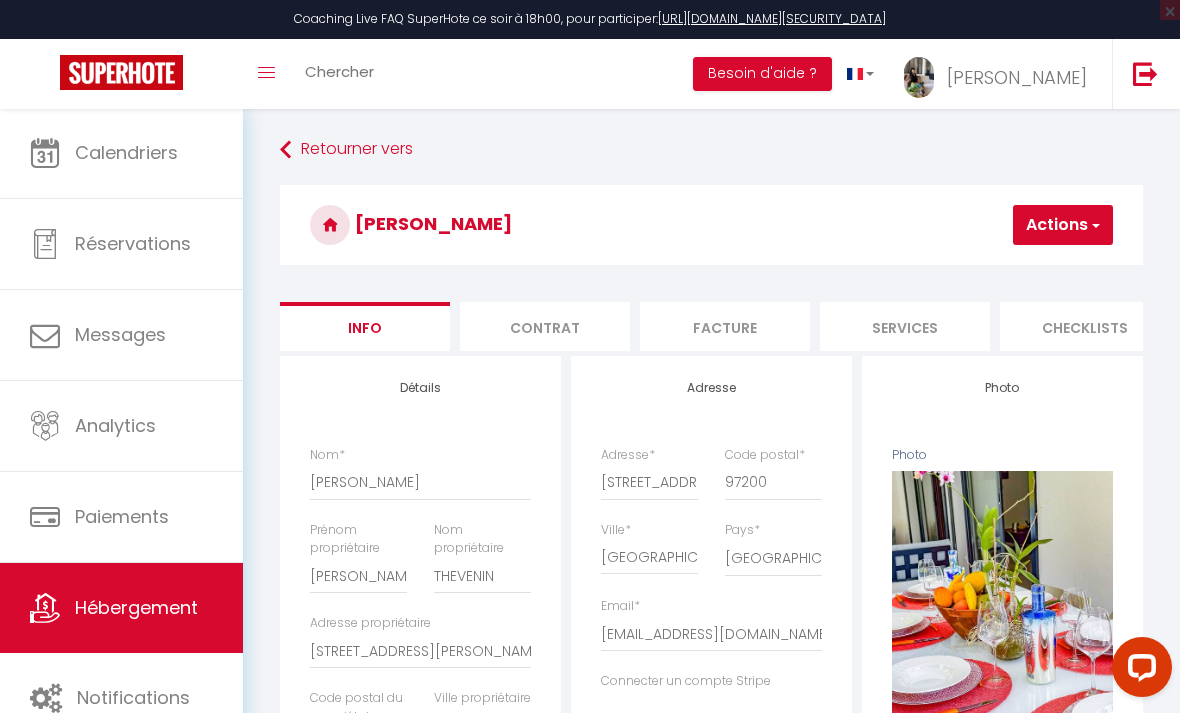 select 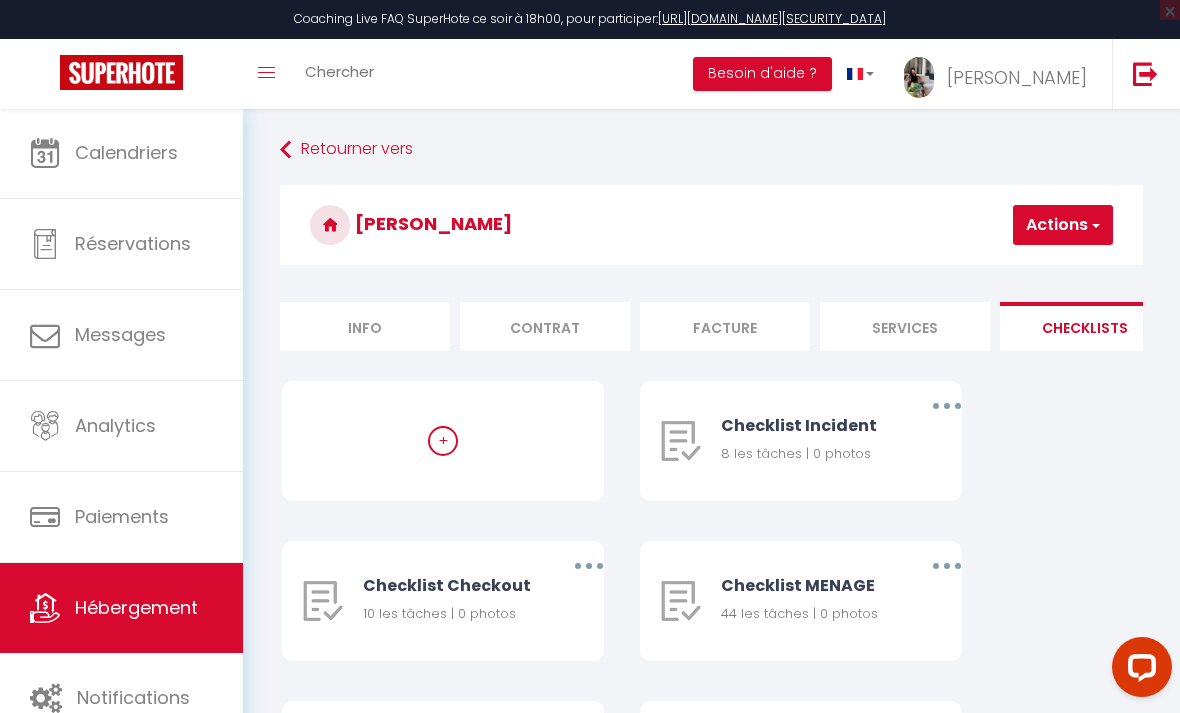 click at bounding box center [947, 566] 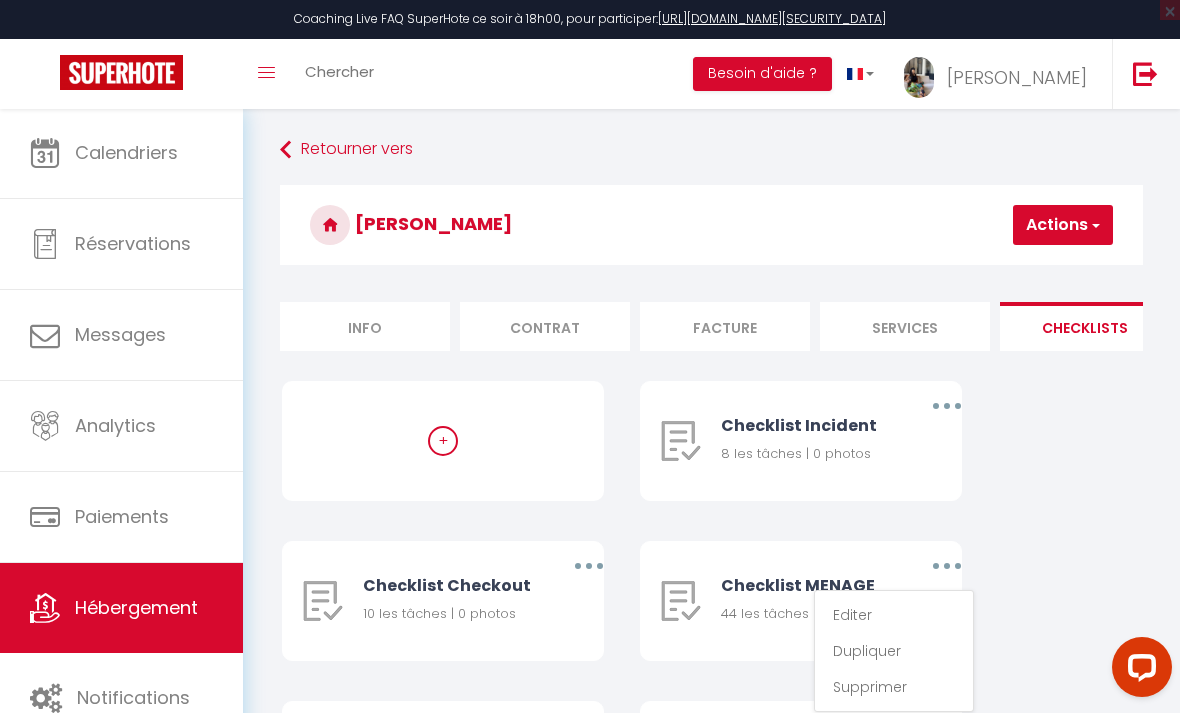 click on "Editer" at bounding box center [894, 615] 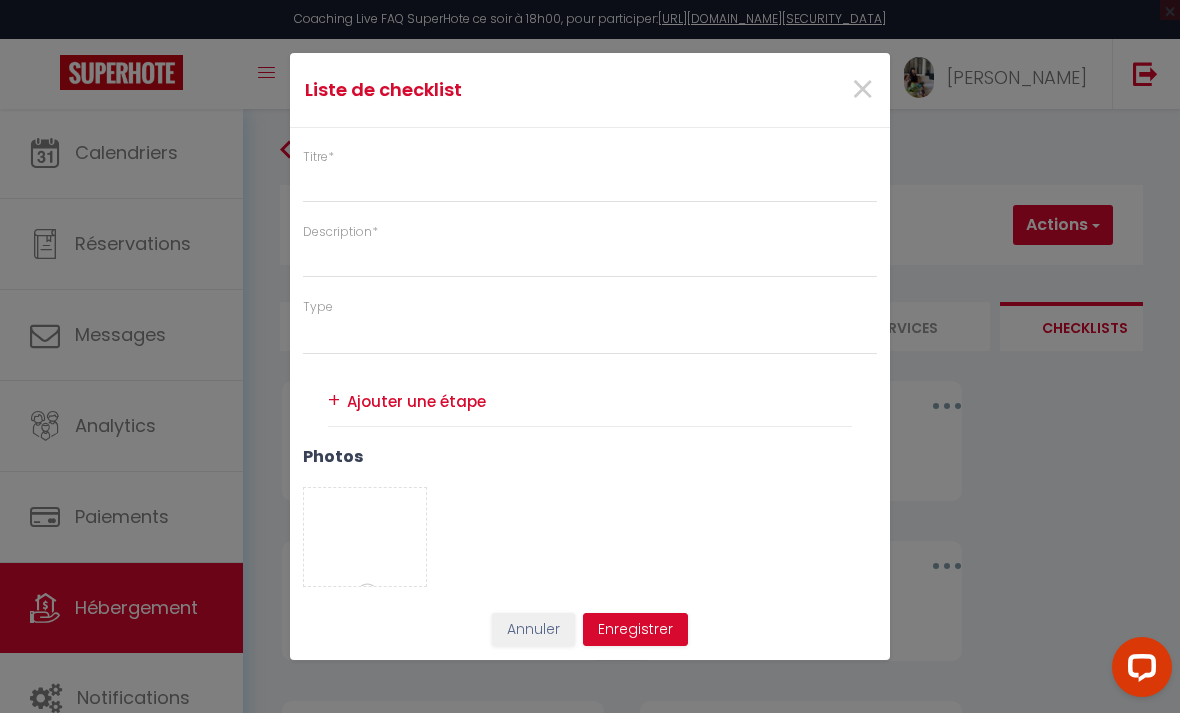 type on "Checklist MENAGE" 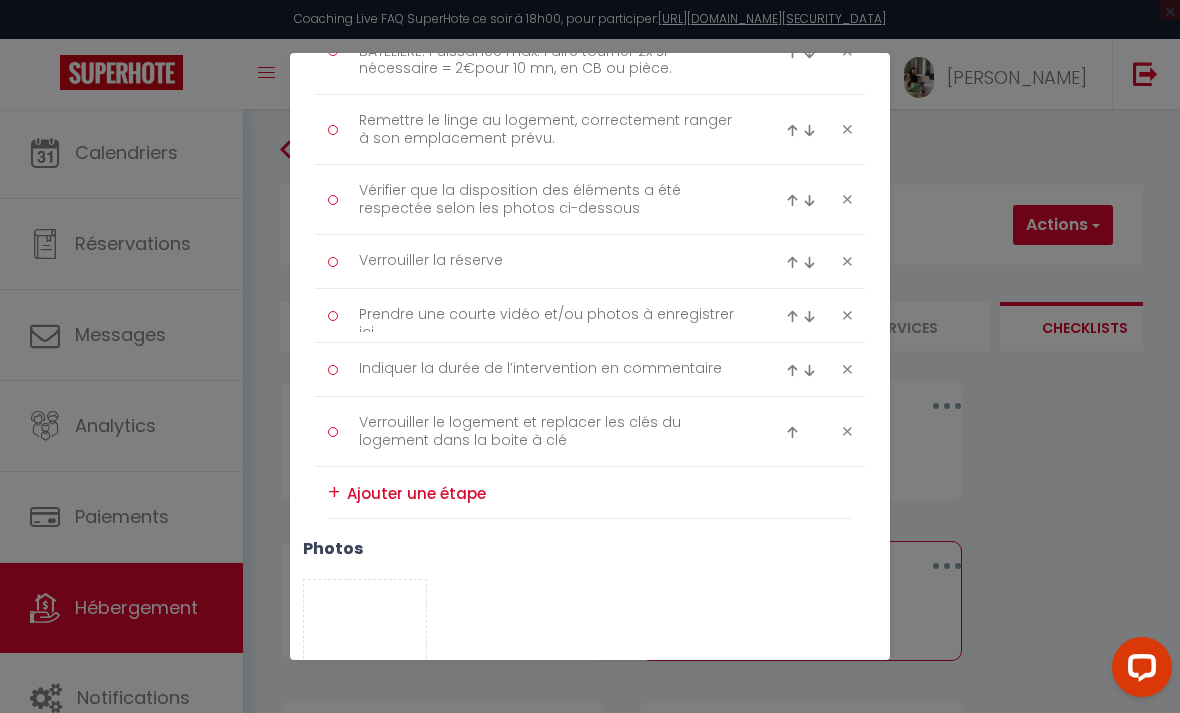 scroll, scrollTop: 2787, scrollLeft: 0, axis: vertical 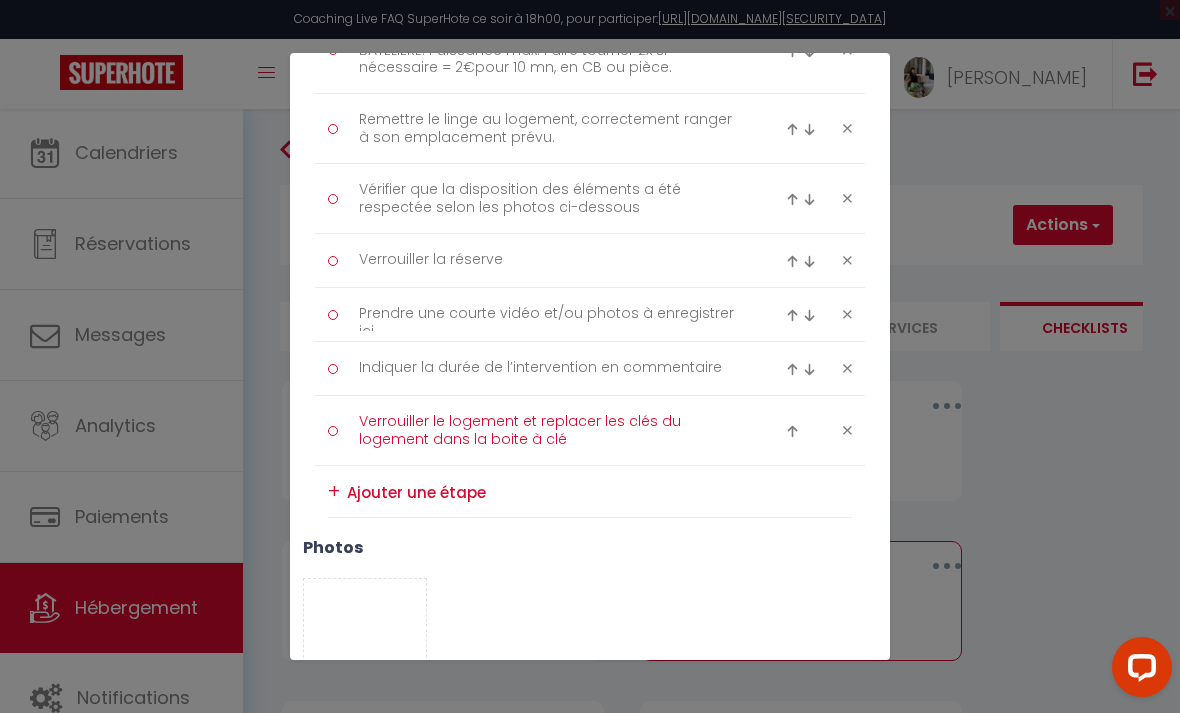 click on "Verrouiller le logement et replacer les clés du logement dans la boite à clé" at bounding box center (550, 430) 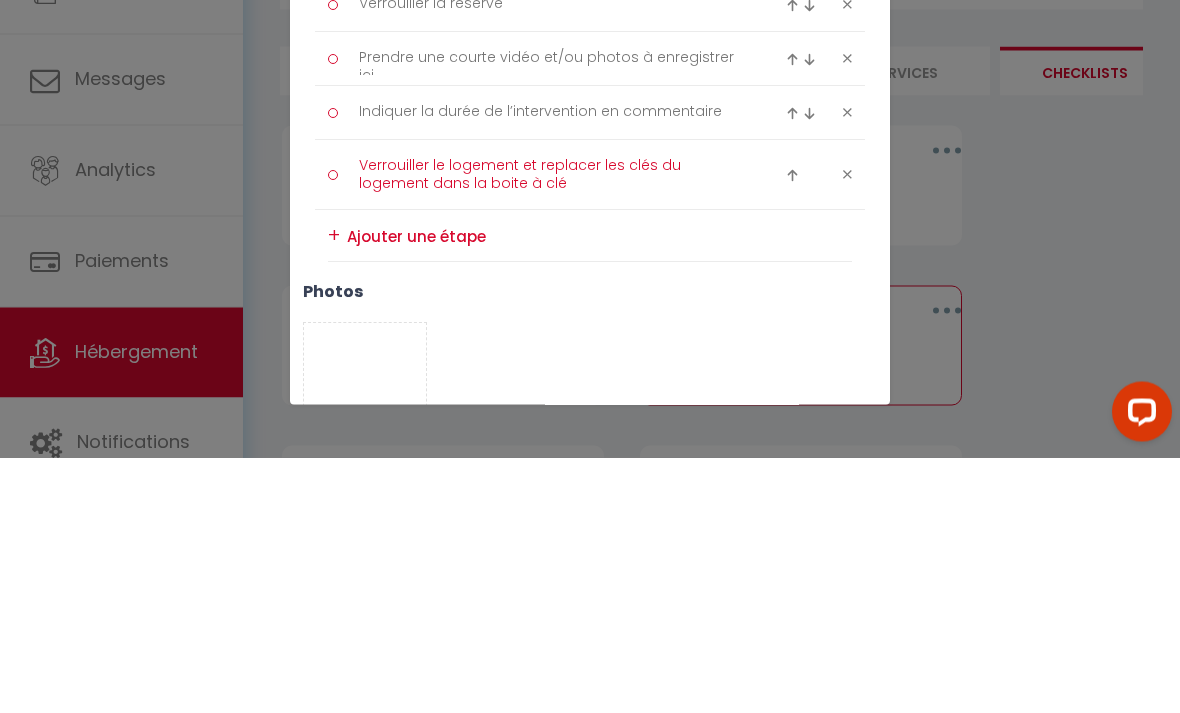 click on "Verrouiller le logement et replacer les clés du logement dans la boite à clé" at bounding box center (550, 430) 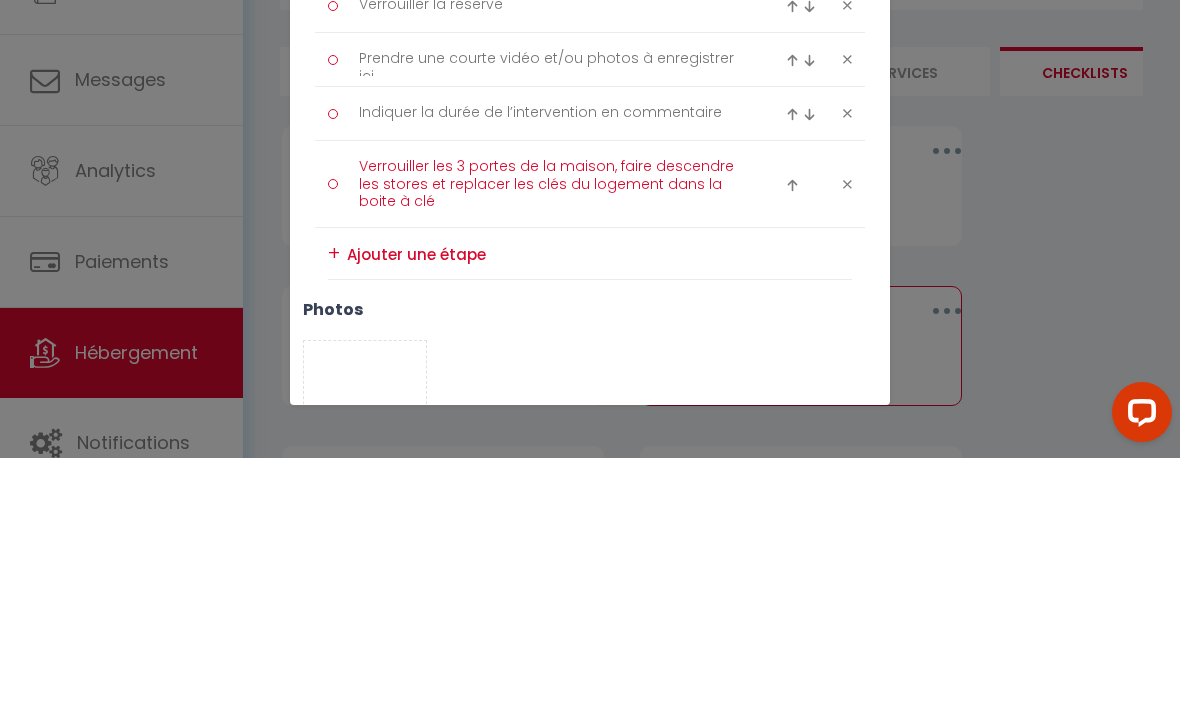 click on "Verrouiller les 3 portes de la maison, faire descendre les stores et replacer les clés du logement dans la boite à clé" at bounding box center [550, 439] 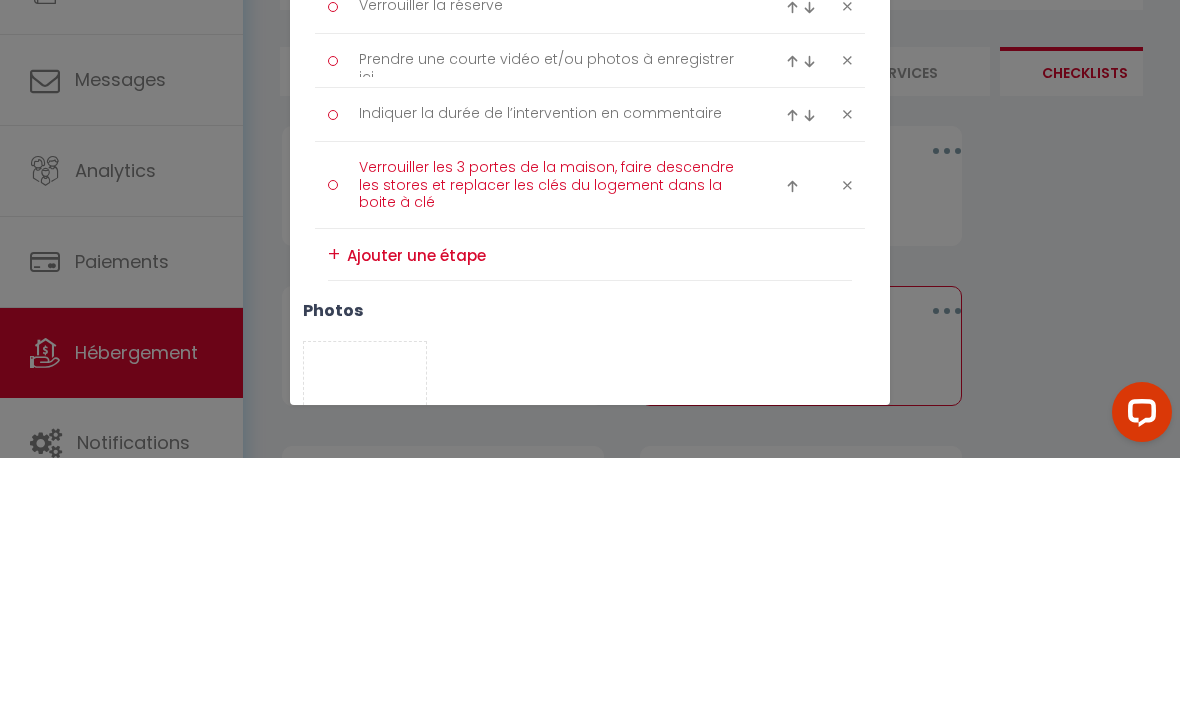 click on "Verrouiller les 3 portes de la maison, faire descendre les stores et replacer les clés du logement dans la boite à clé" at bounding box center [550, 440] 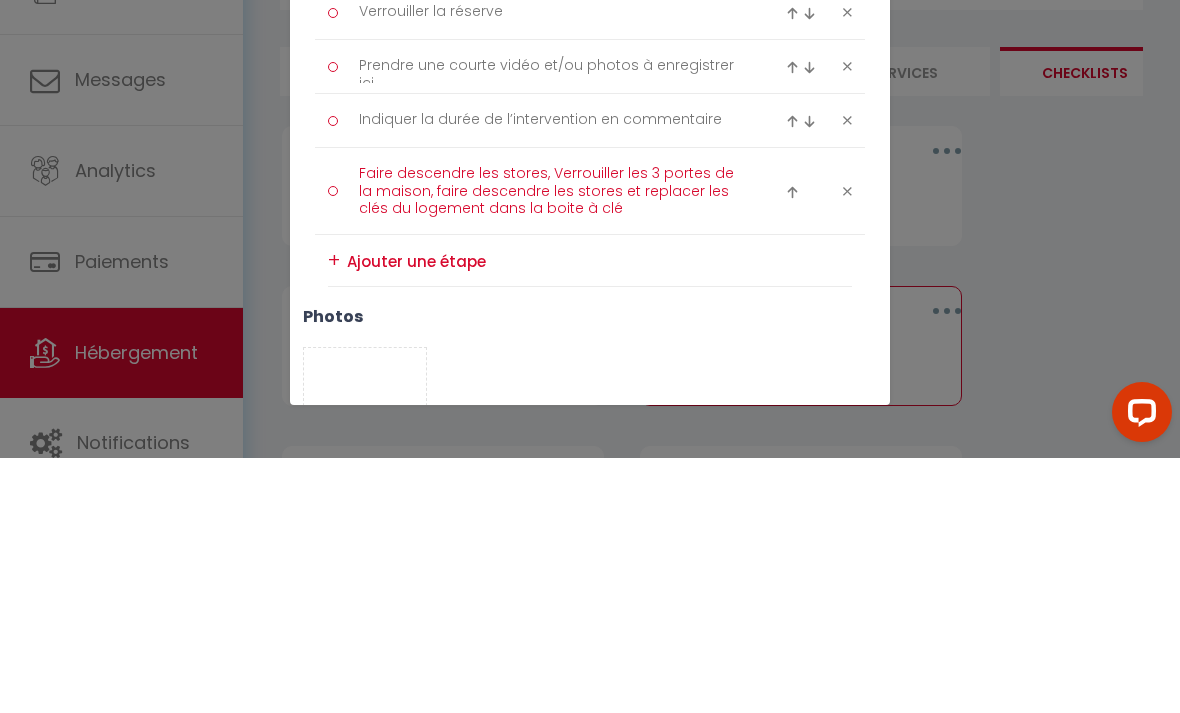 scroll, scrollTop: 2779, scrollLeft: 0, axis: vertical 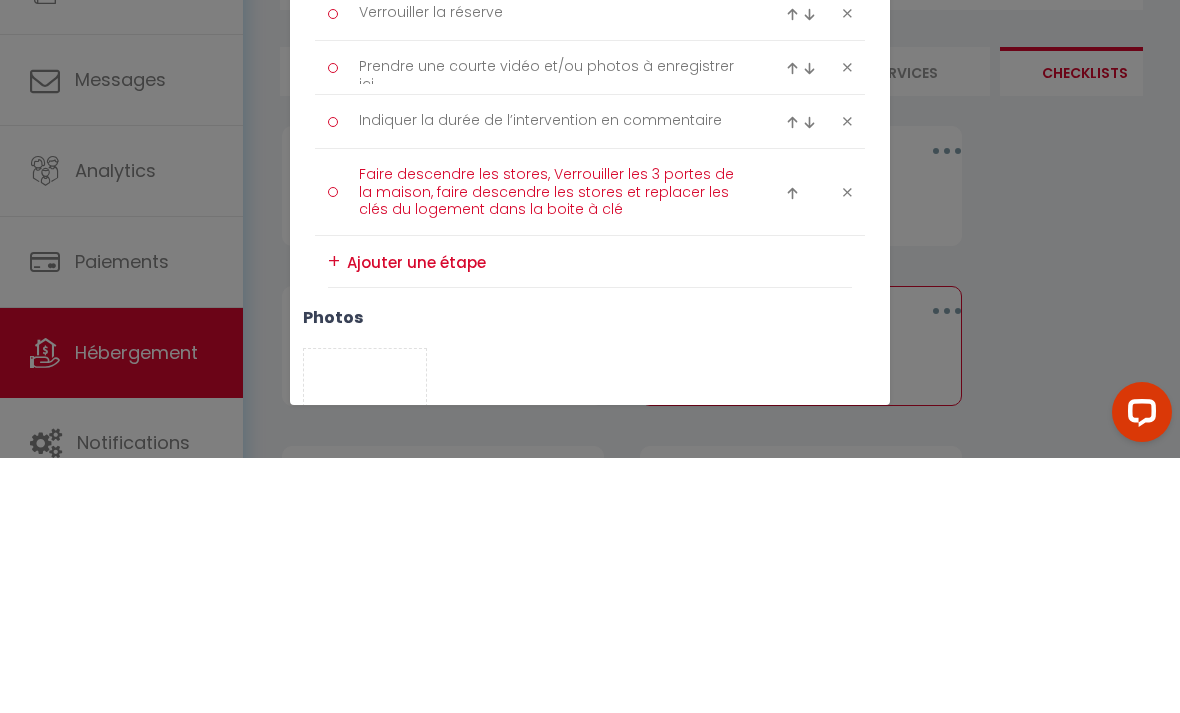 click on "Faire descendre les stores, Verrouiller les 3 portes de la maison, faire descendre les stores et replacer les clés du logement dans la boite à clé" at bounding box center [550, 447] 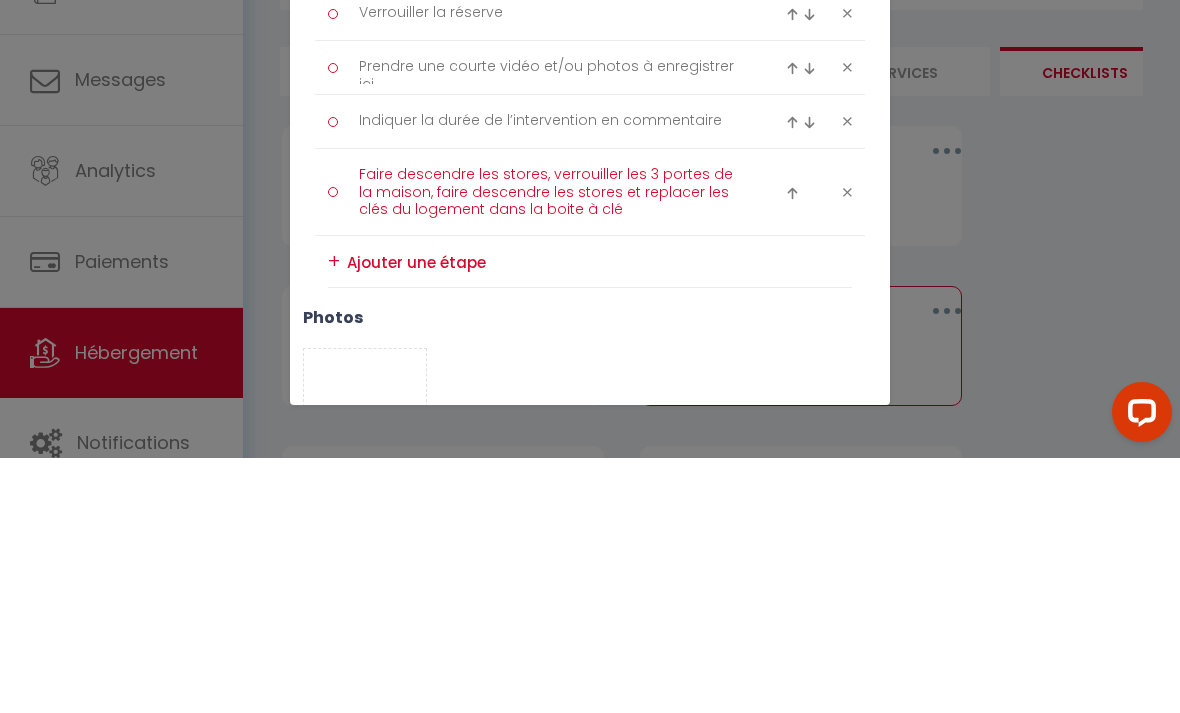 click on "Faire descendre les stores, verrouiller les 3 portes de la maison, faire descendre les stores et replacer les clés du logement dans la boite à clé" at bounding box center [550, 447] 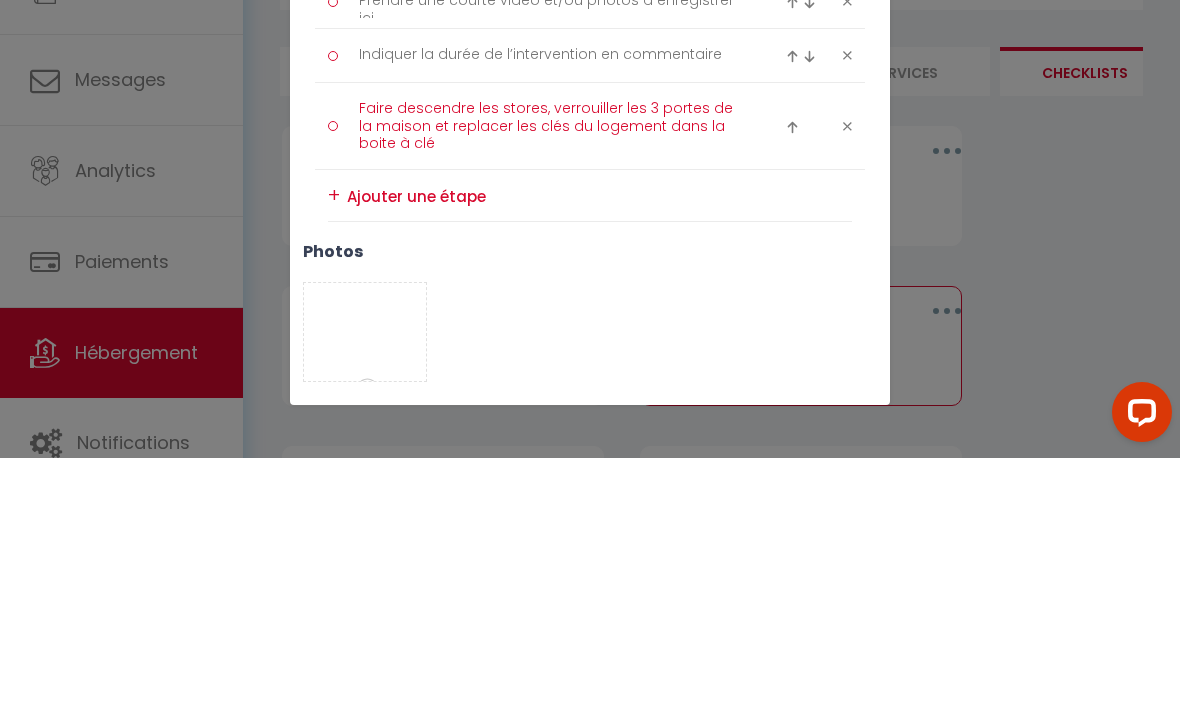 scroll, scrollTop: 2844, scrollLeft: 0, axis: vertical 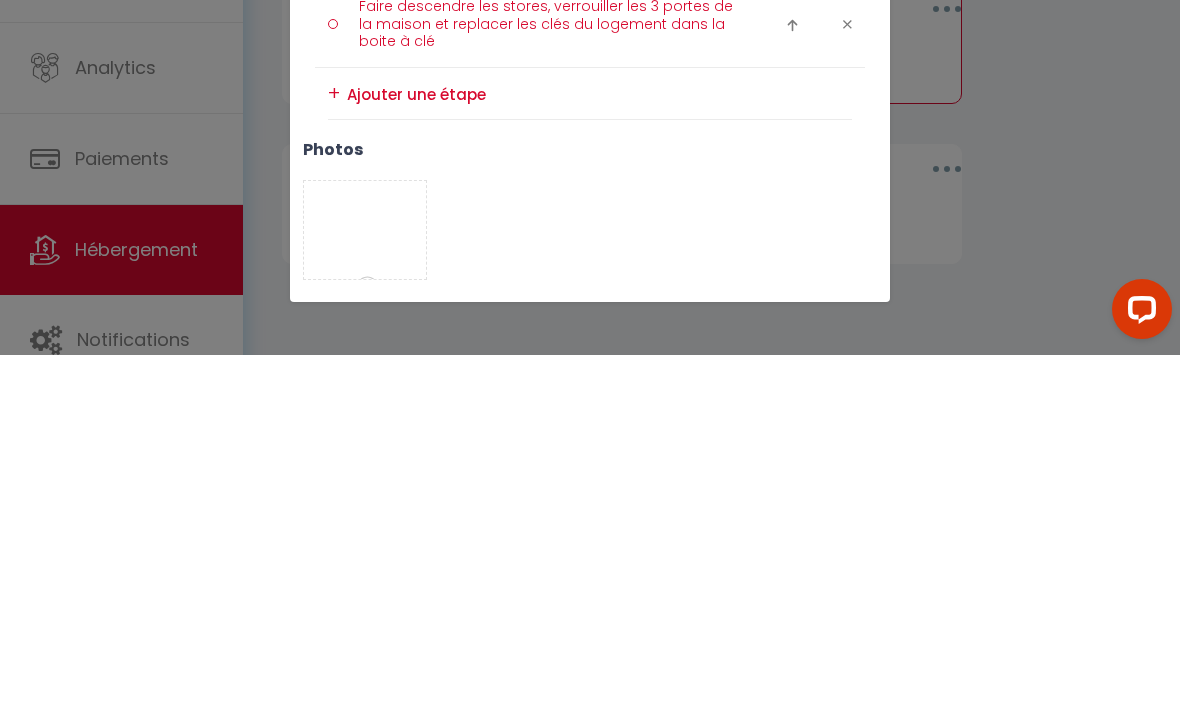 type on "Faire descendre les stores, verrouiller les 3 portes de la maison et replacer les clés du logement dans la boite à clé" 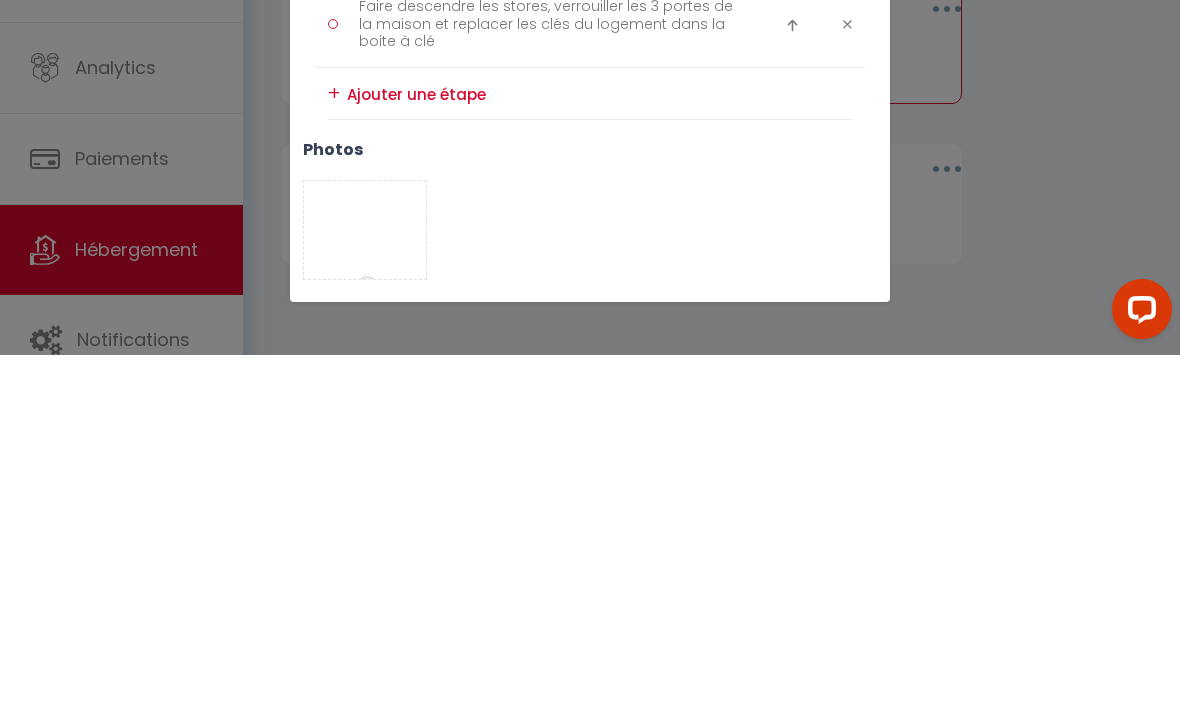 click on "Enregistrer" at bounding box center [635, 681] 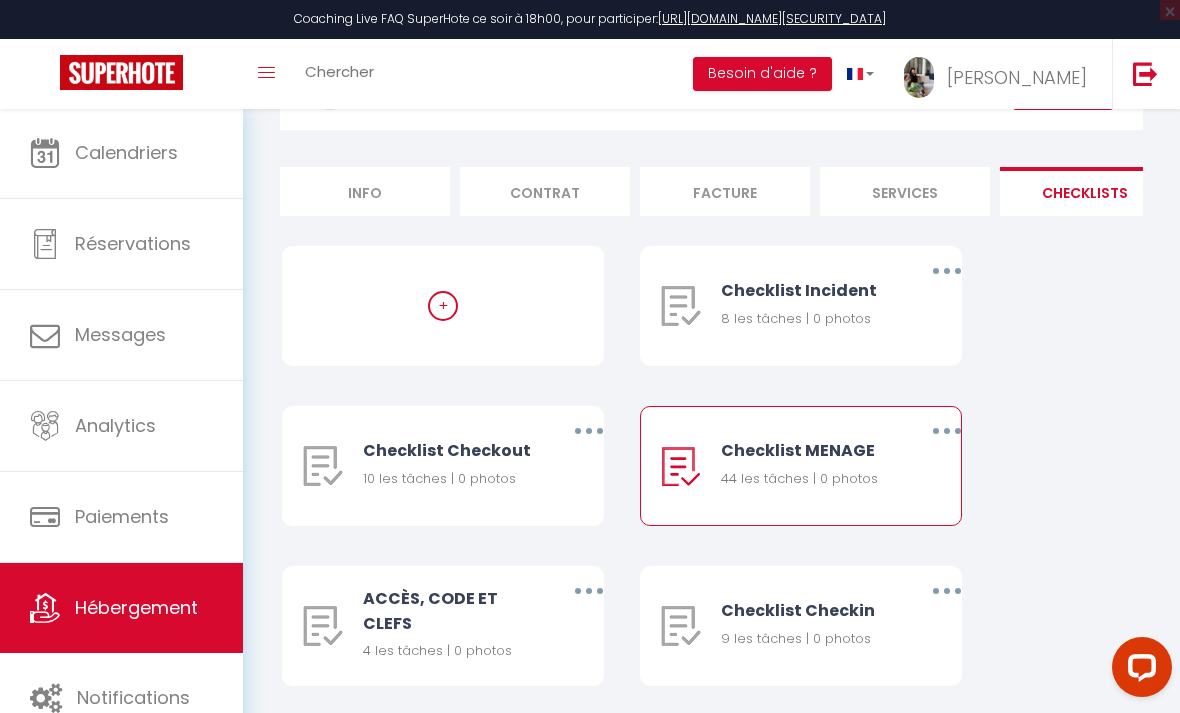 click on "Hébergement" at bounding box center (121, 608) 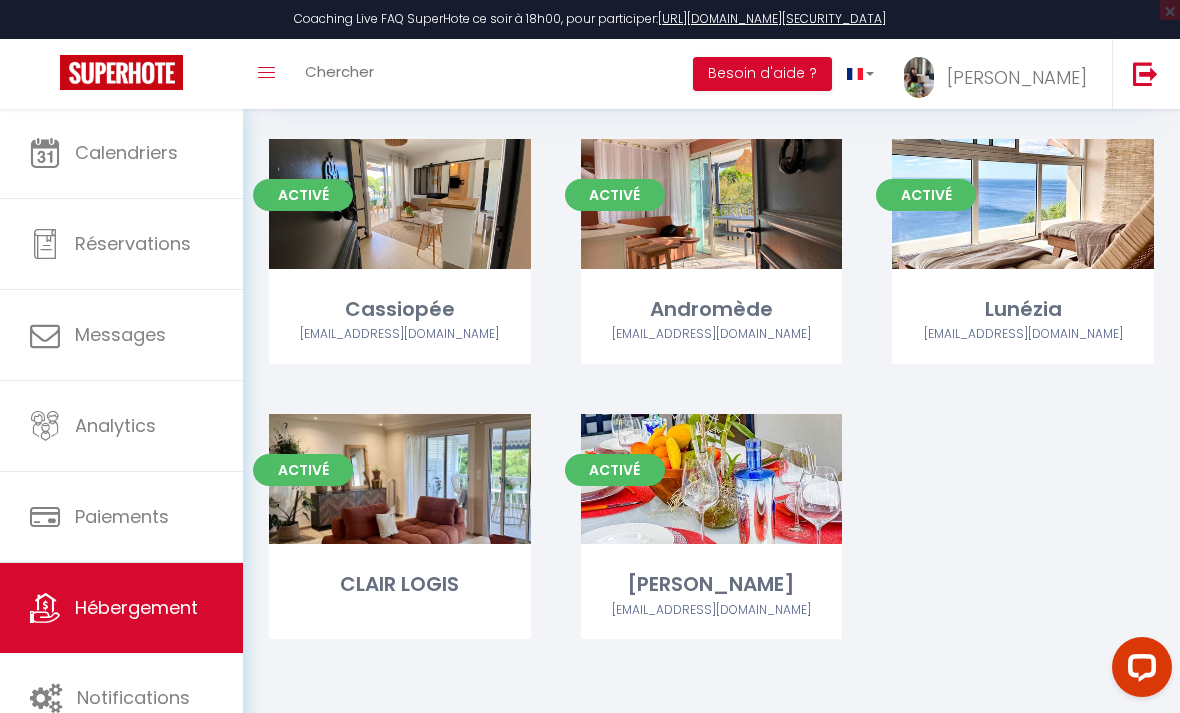scroll, scrollTop: 0, scrollLeft: 0, axis: both 